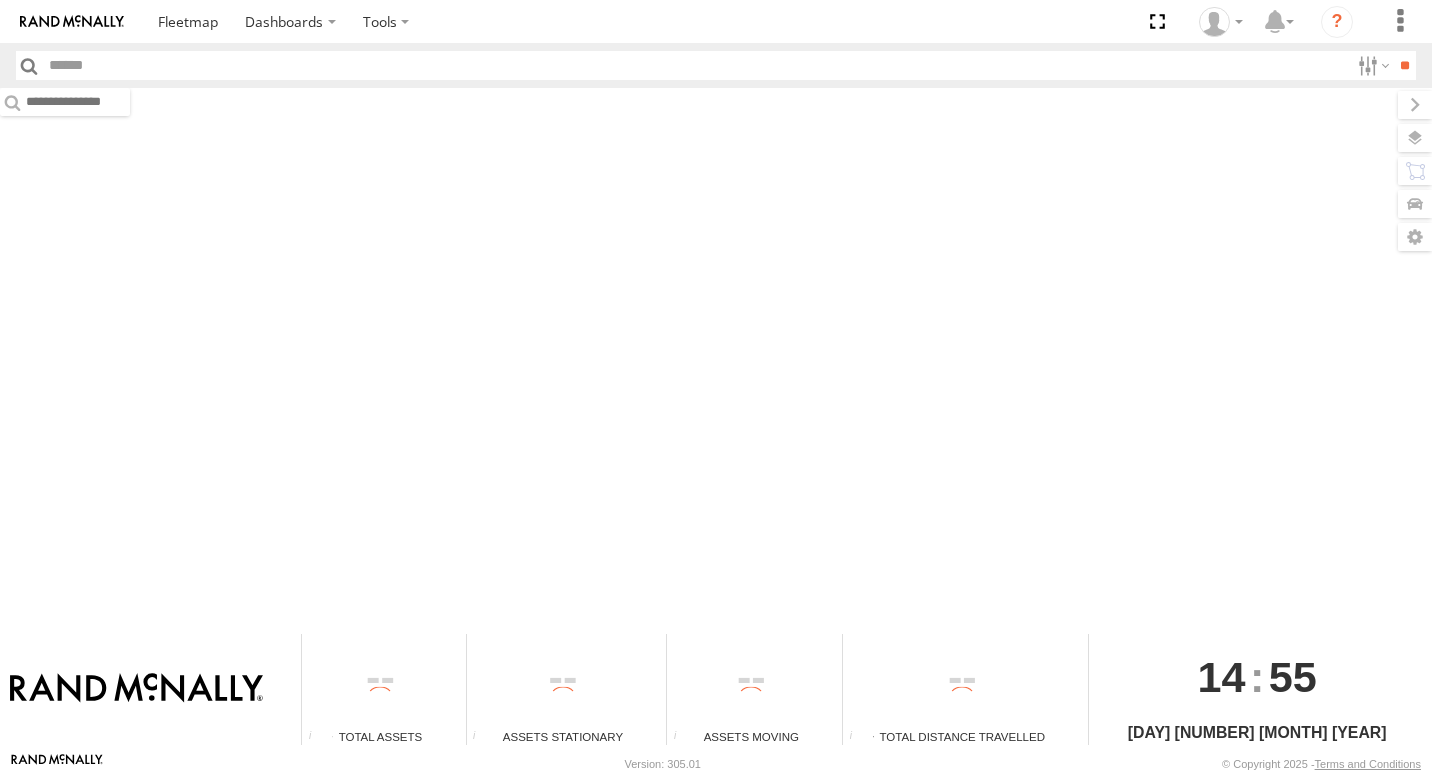 scroll, scrollTop: 0, scrollLeft: 0, axis: both 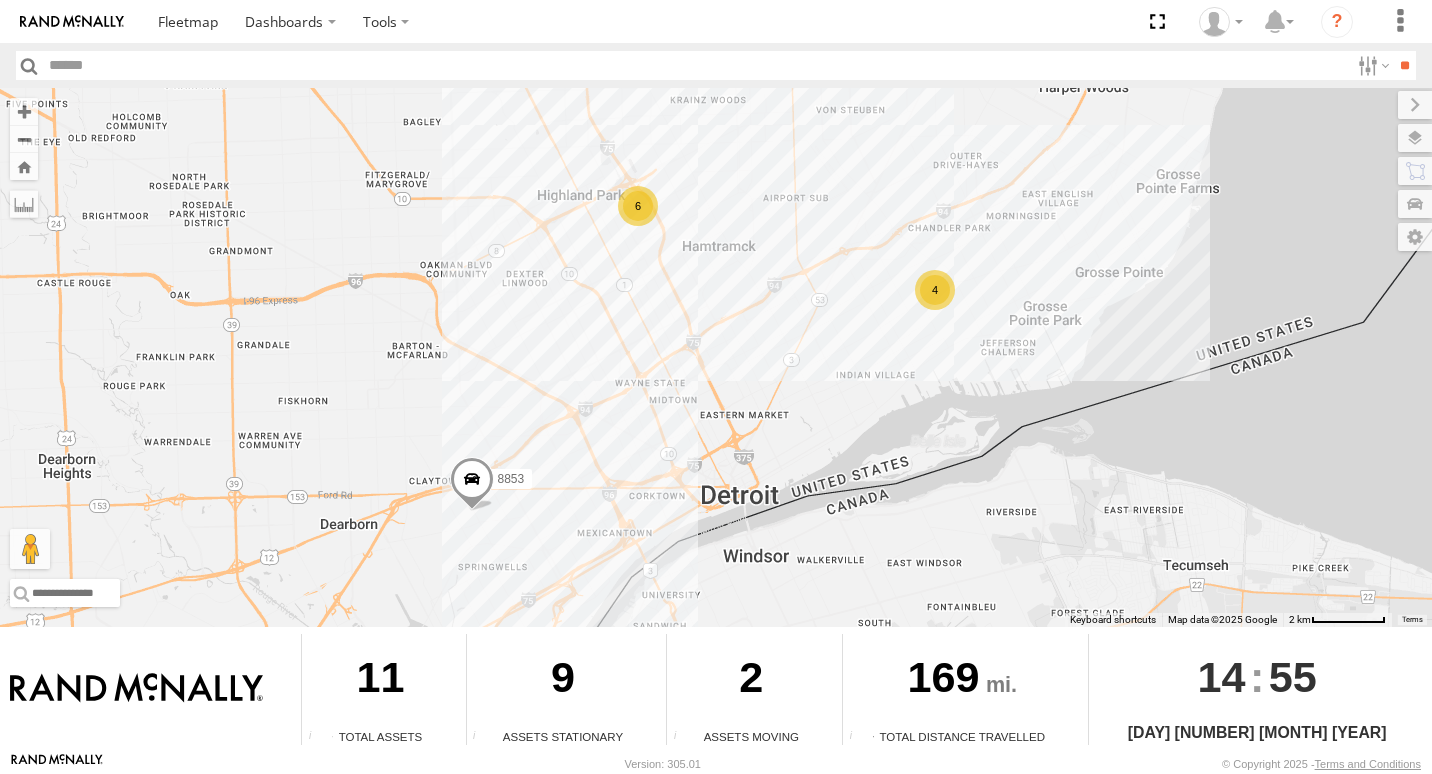 click on "4" at bounding box center [935, 290] 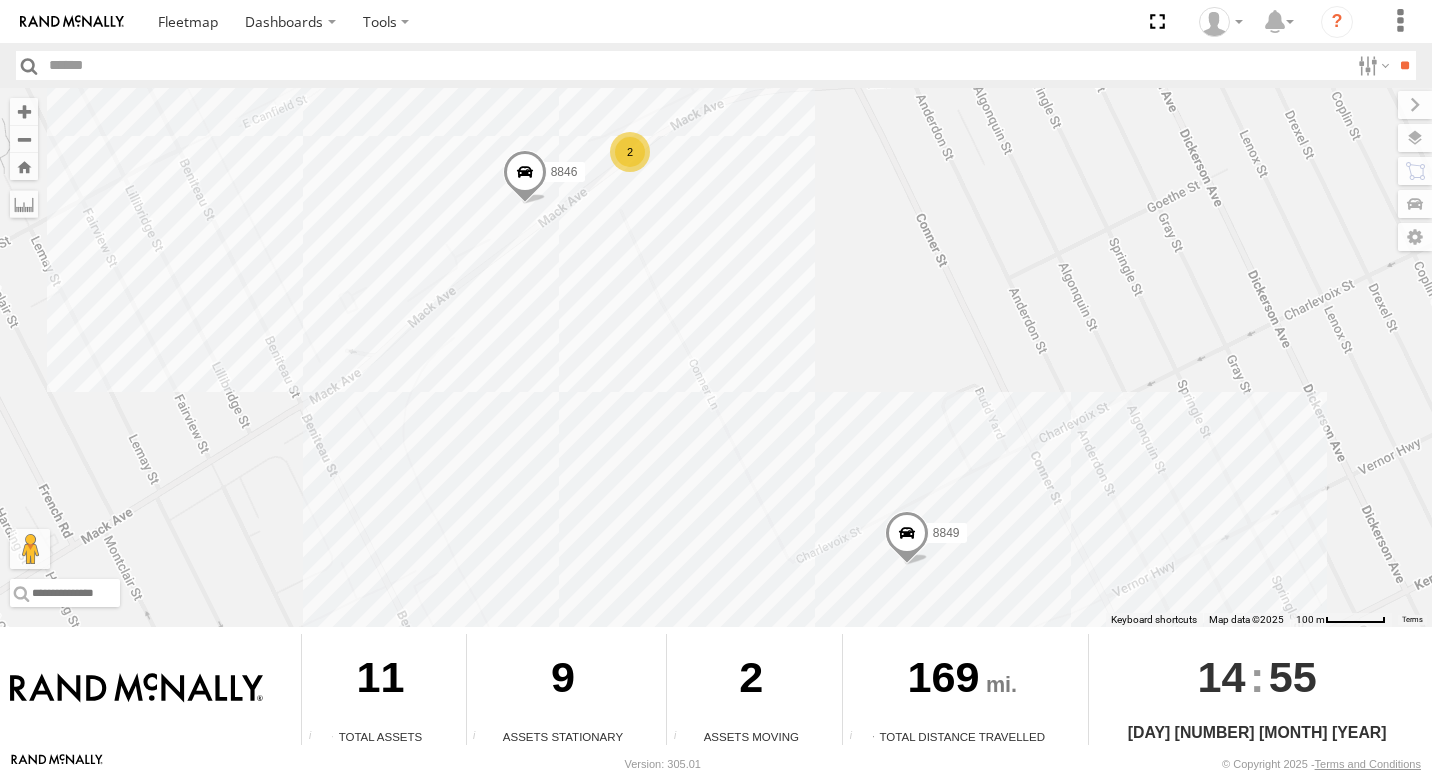 click on "2" at bounding box center (630, 152) 